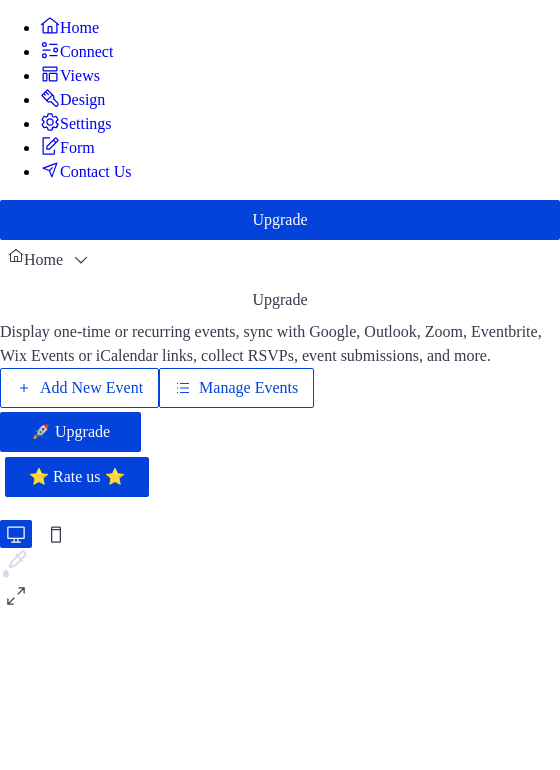 scroll, scrollTop: 0, scrollLeft: 0, axis: both 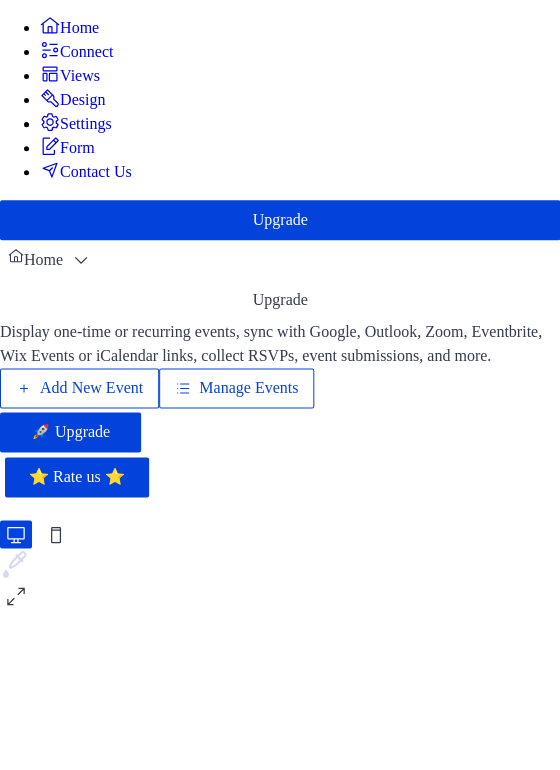 click on "Connect" at bounding box center [86, 52] 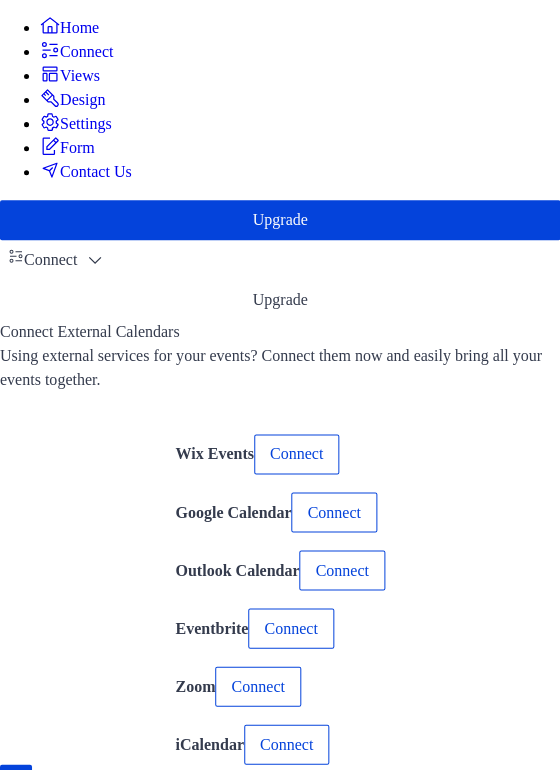 scroll, scrollTop: 109, scrollLeft: 0, axis: vertical 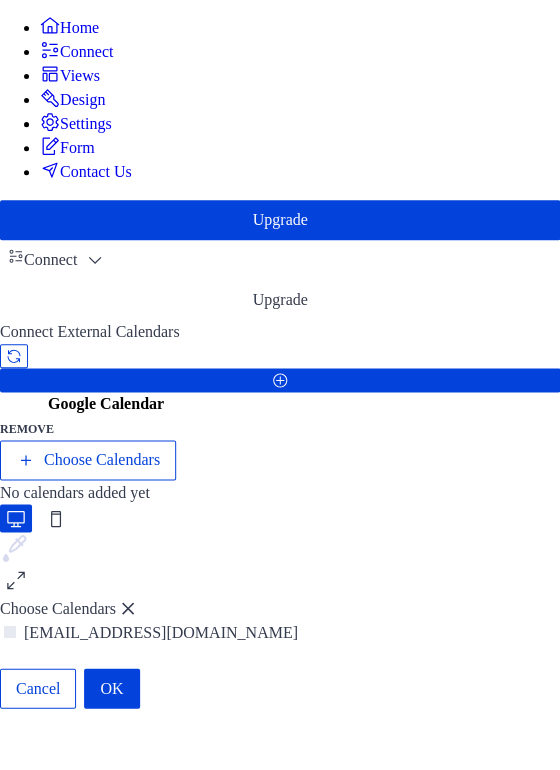 click on "OK" at bounding box center [111, 688] 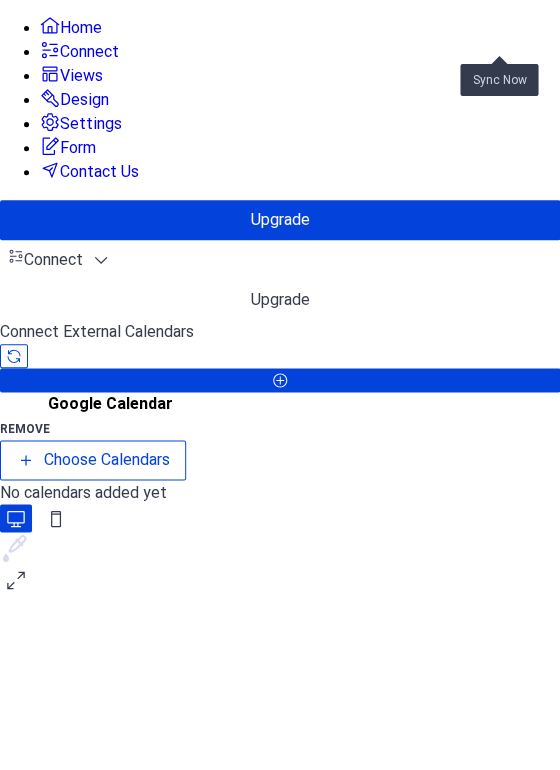 click at bounding box center (14, 356) 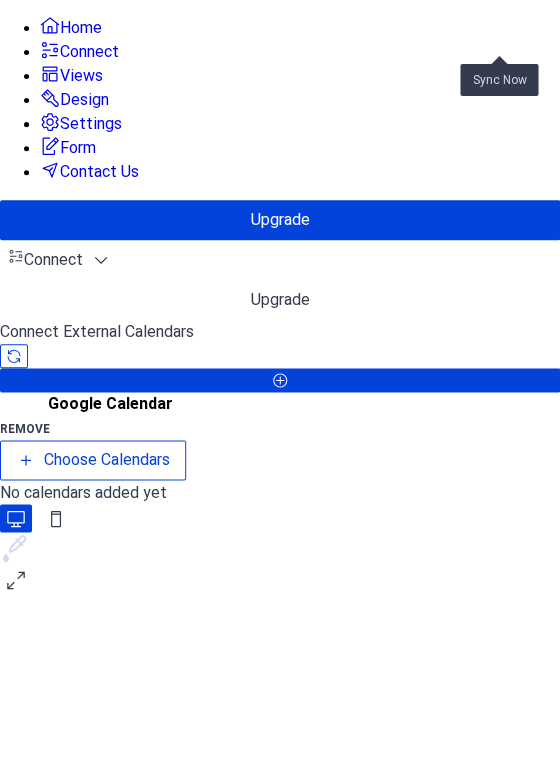 click at bounding box center [14, 356] 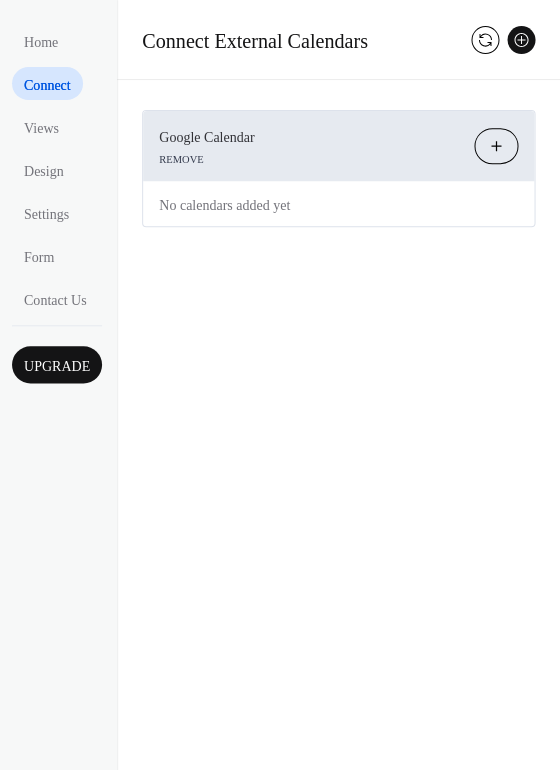 click on "Connect" at bounding box center (47, 85) 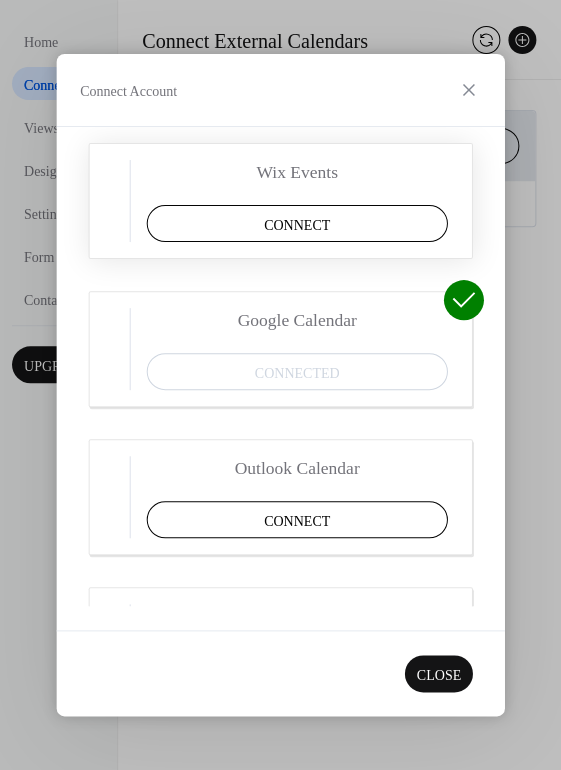 scroll, scrollTop: 86, scrollLeft: 0, axis: vertical 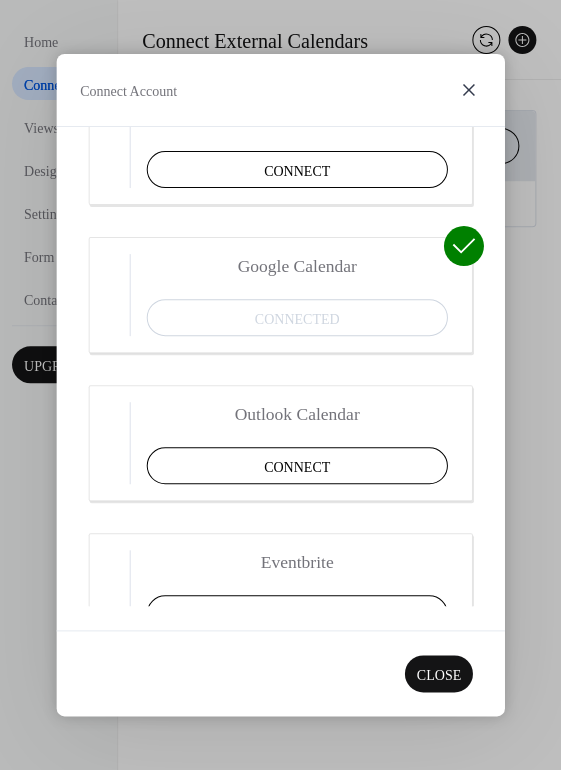 click 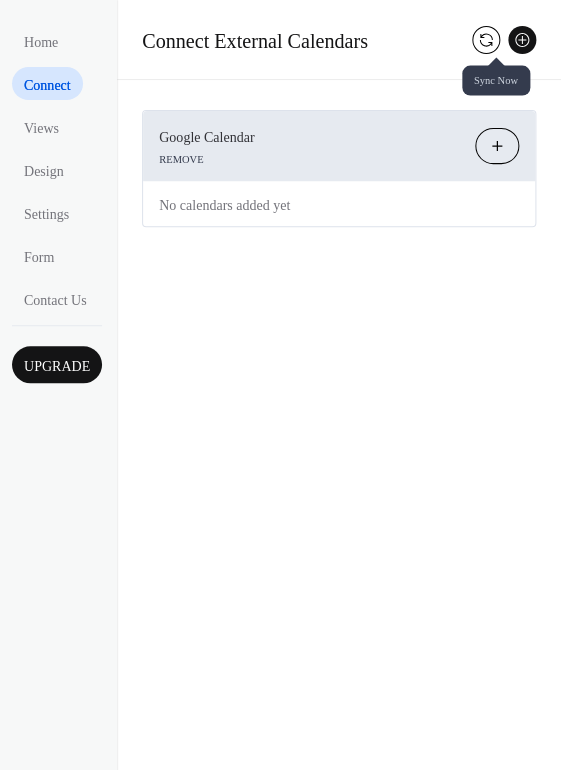 click at bounding box center (486, 40) 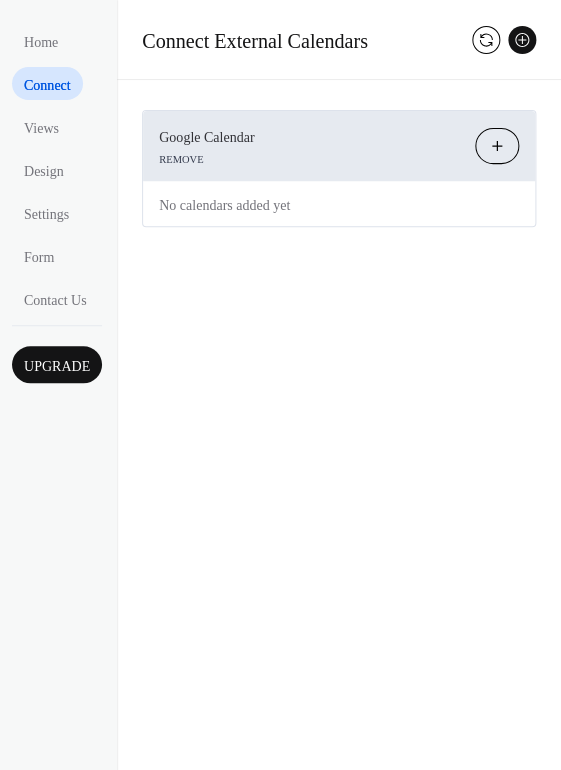 click on "Choose Calendars" at bounding box center [497, 146] 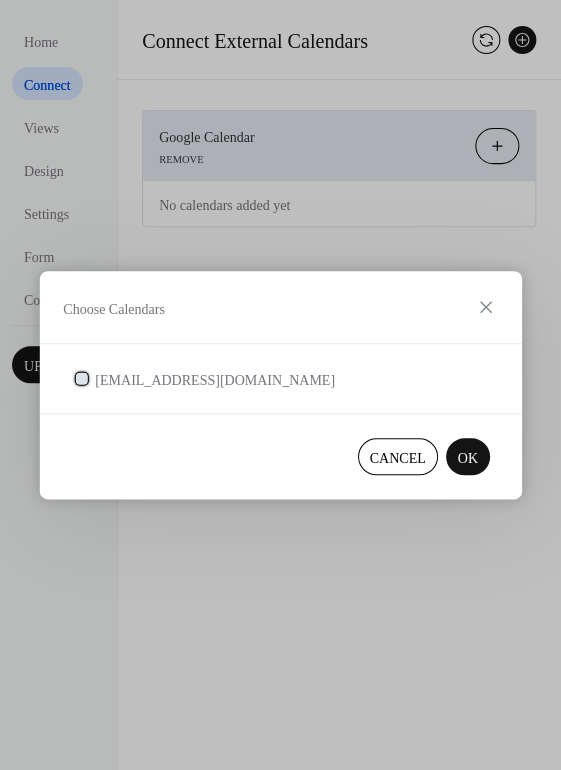 click at bounding box center [81, 378] 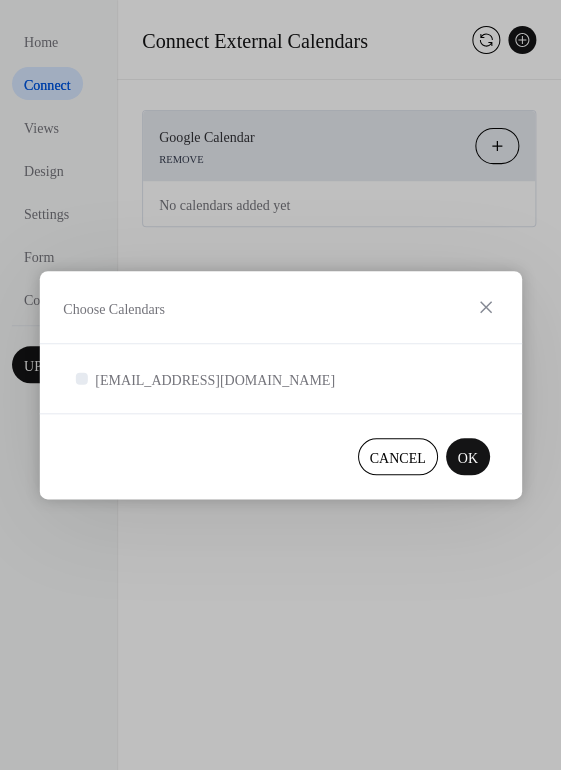 click on "OK" at bounding box center (467, 458) 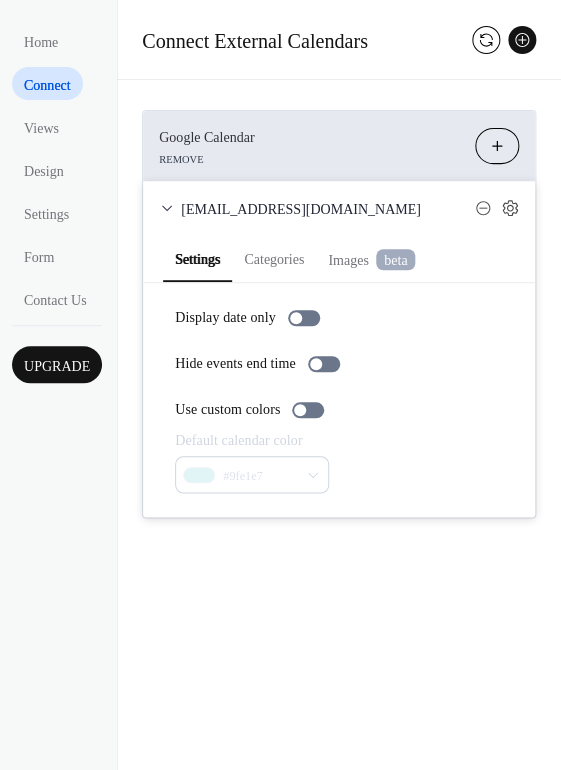 click on "Categories" at bounding box center [274, 257] 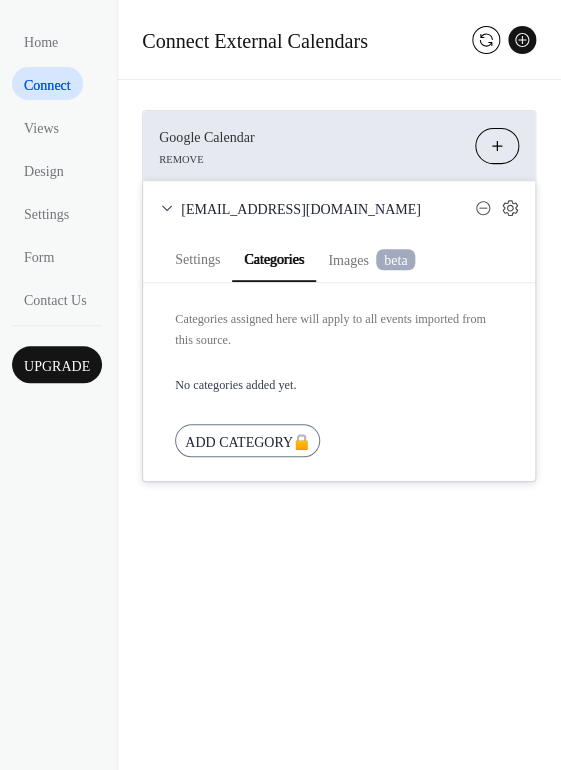 click on "Images   beta" at bounding box center [371, 260] 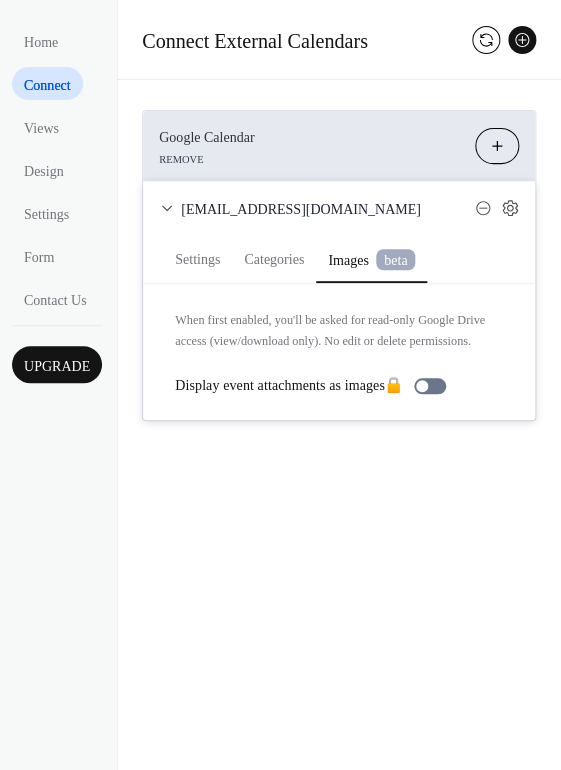 click on "Categories" at bounding box center (274, 257) 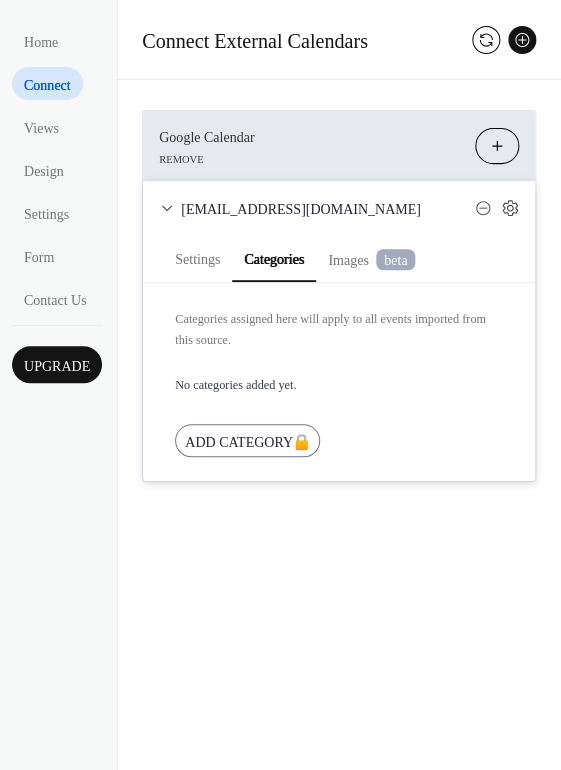 click on "Settings" at bounding box center [197, 257] 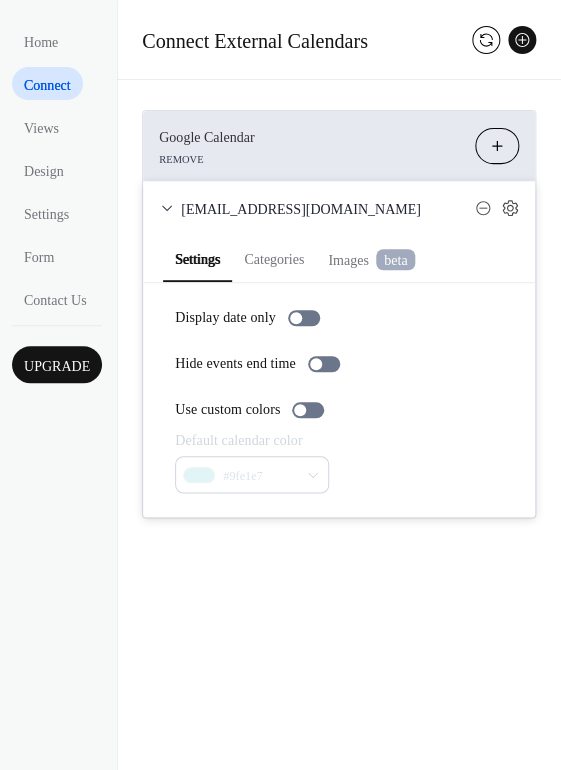 click on "Connect External Calendars" at bounding box center [339, 40] 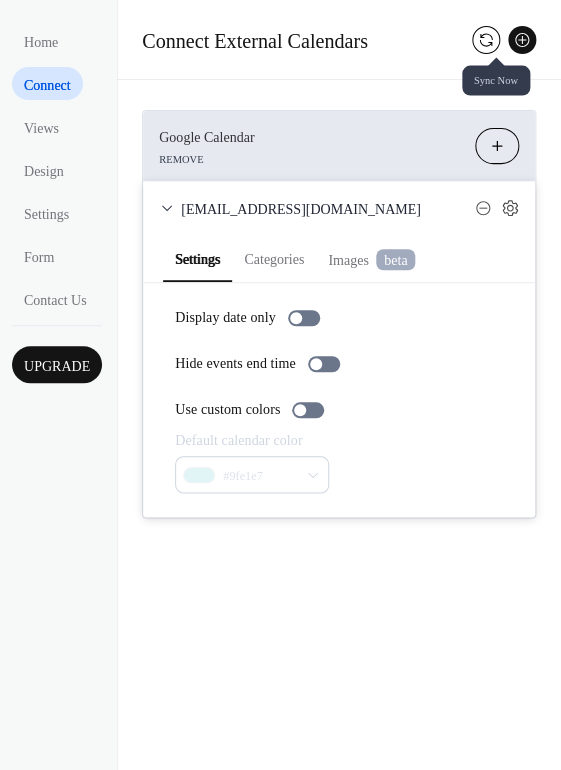 click at bounding box center (486, 40) 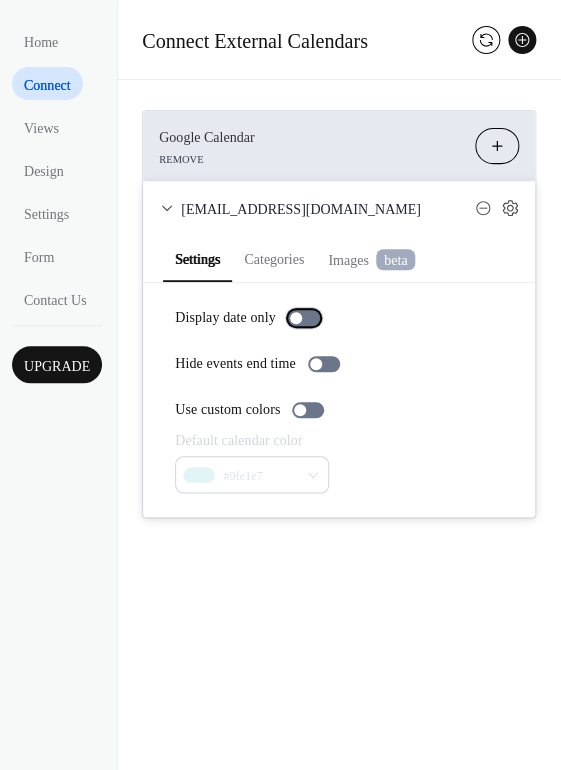 click at bounding box center (304, 318) 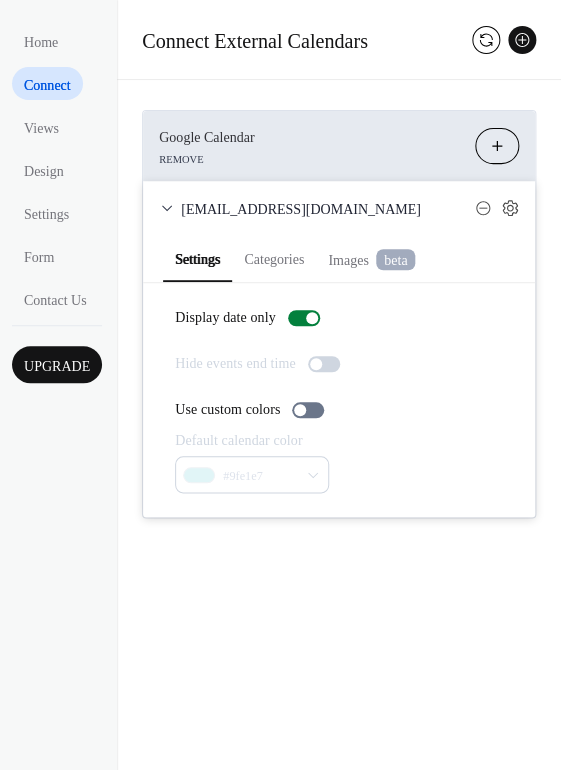 click at bounding box center [324, 364] 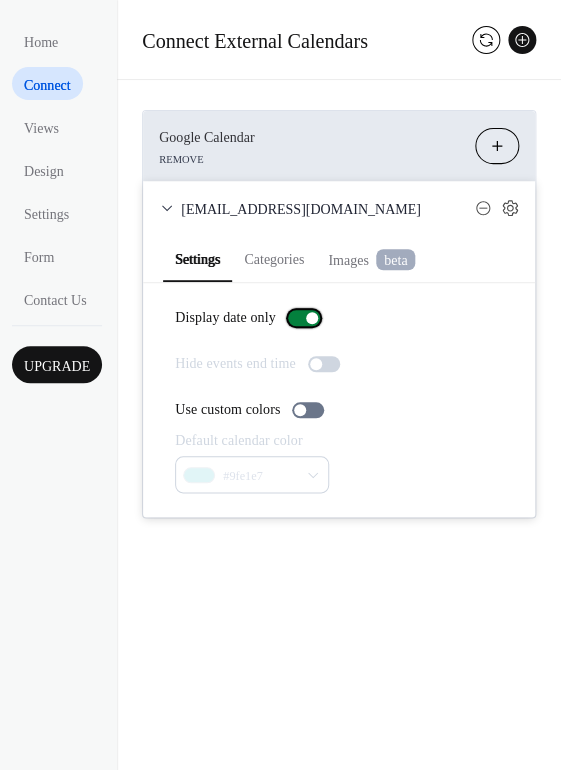 click at bounding box center [304, 318] 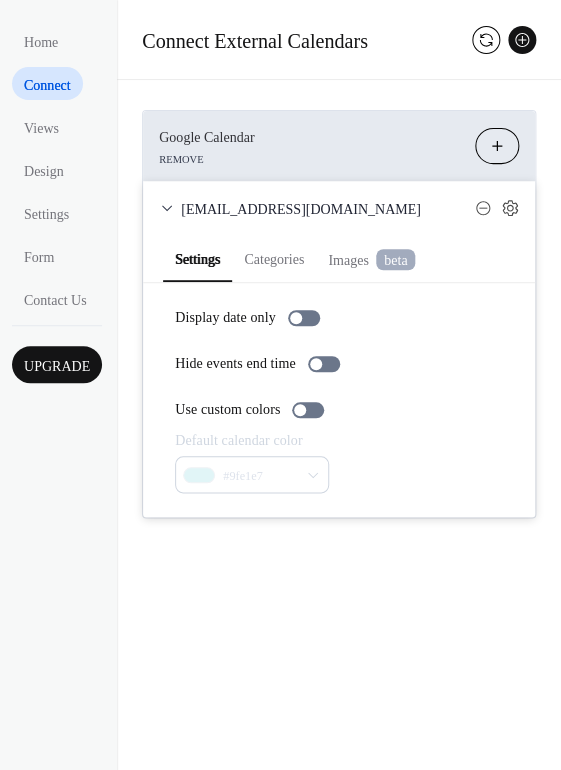click on "Categories" at bounding box center [274, 257] 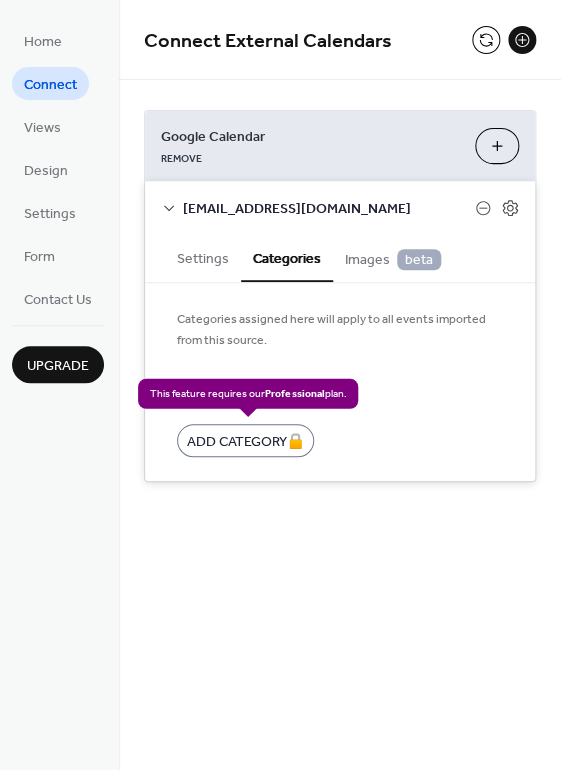 click on "A d d   C a t e g o r y  🔒" at bounding box center [245, 440] 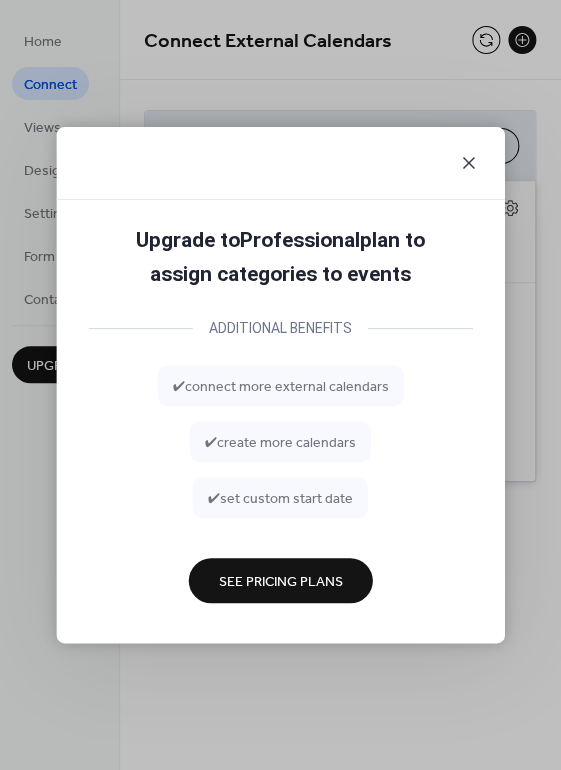click 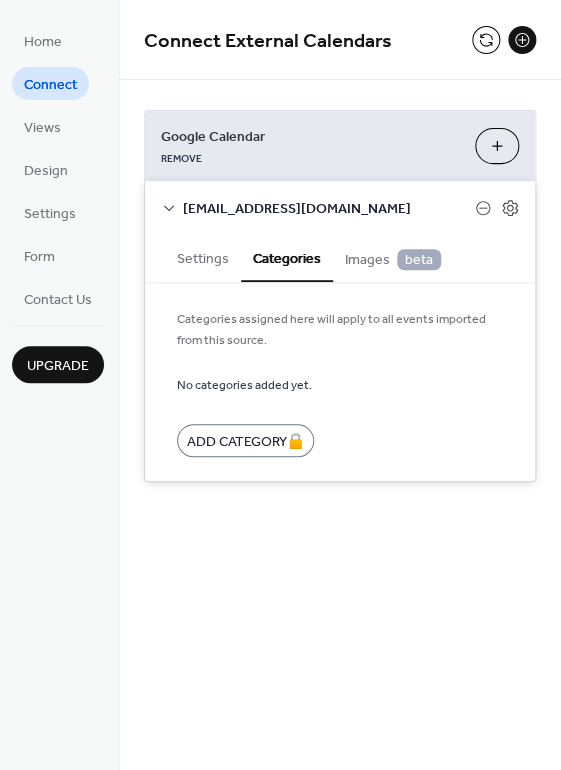click on "Images   beta" at bounding box center [393, 260] 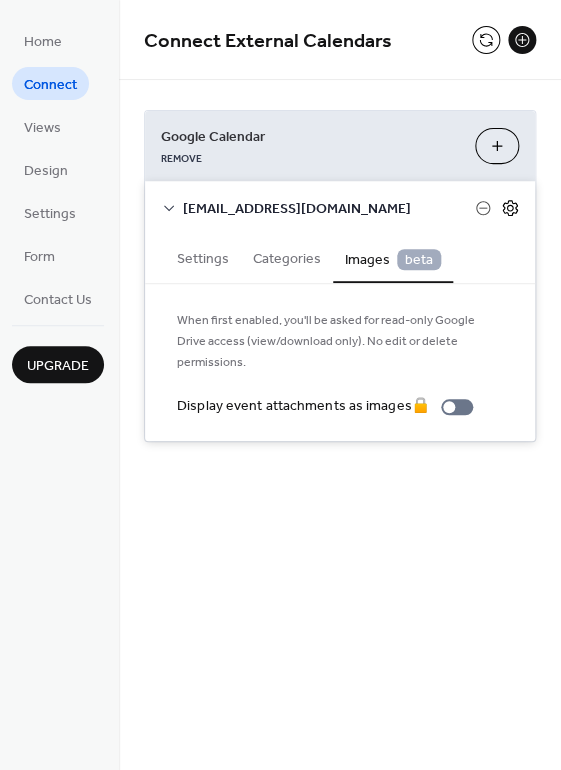 click 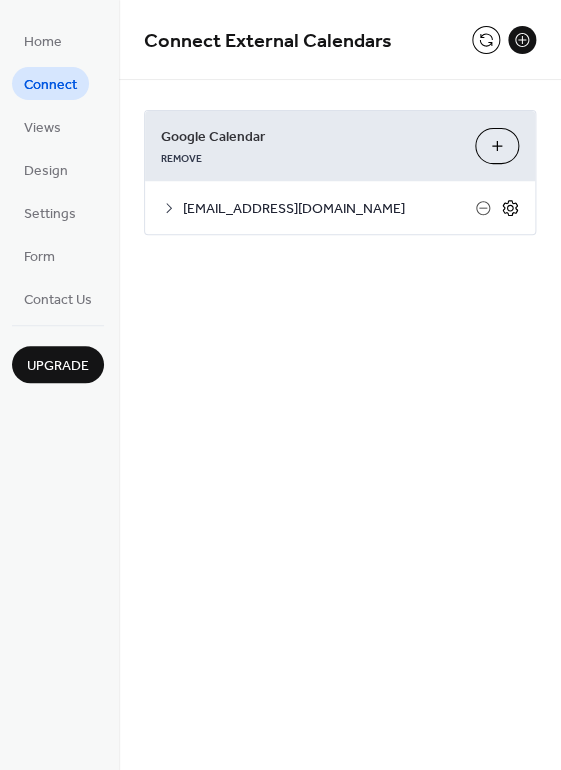 click 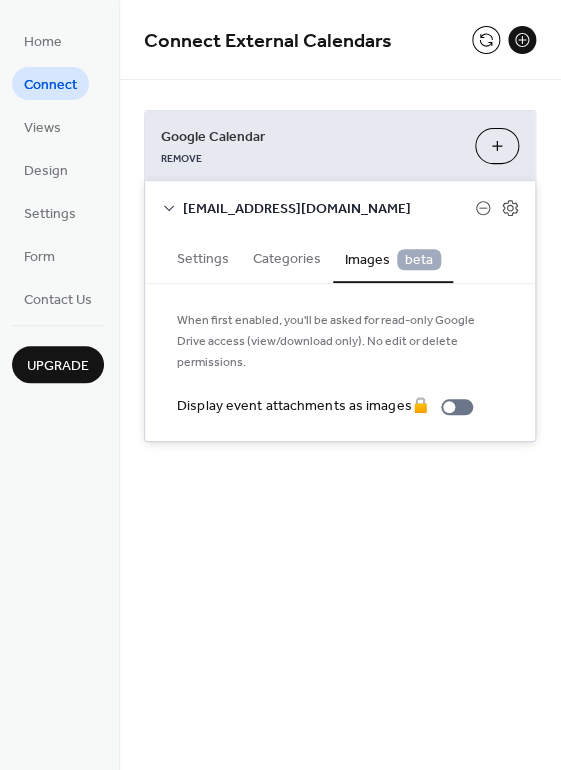 click on "Settings" at bounding box center [203, 257] 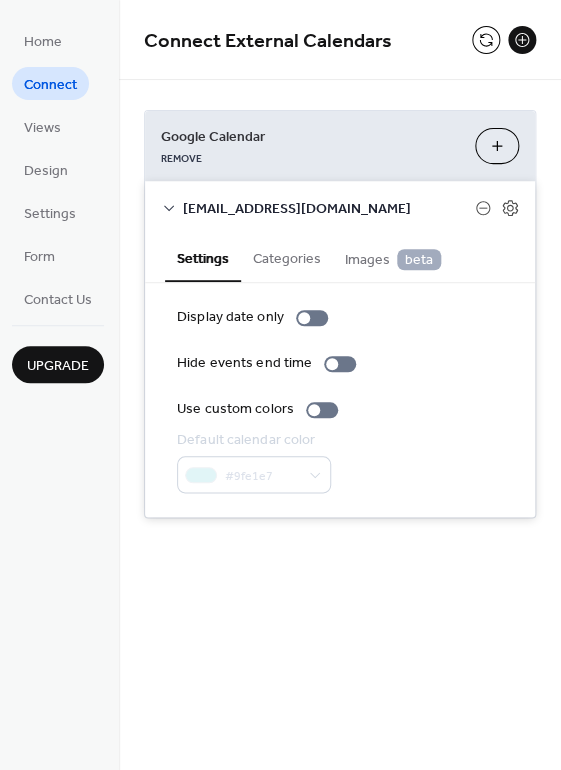 click on "Categories" at bounding box center (287, 257) 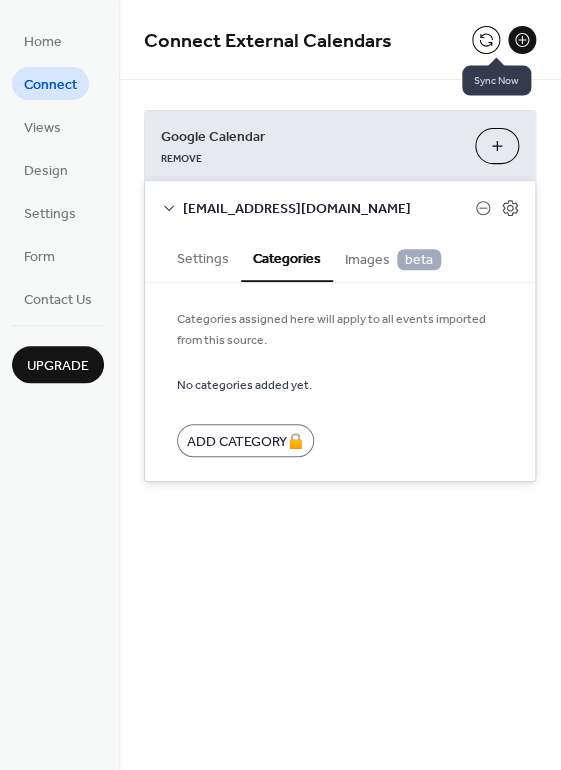 click at bounding box center [486, 40] 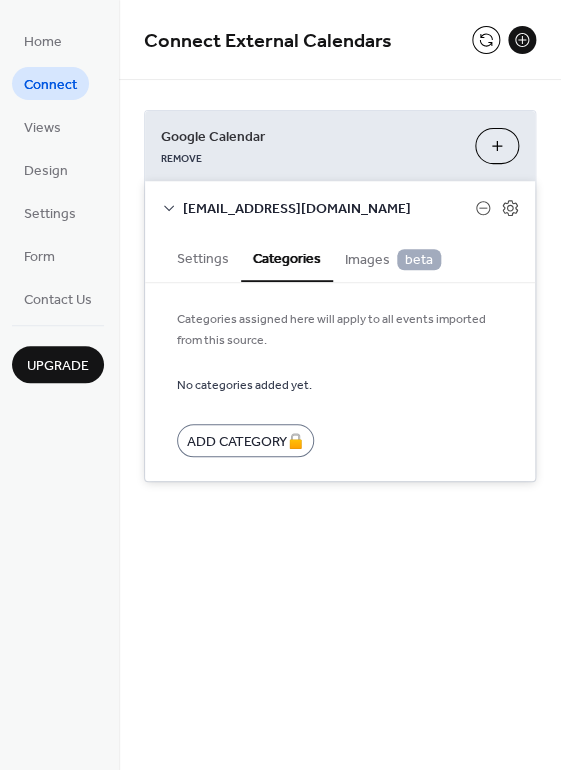 click on "Choose Calendars" at bounding box center (497, 146) 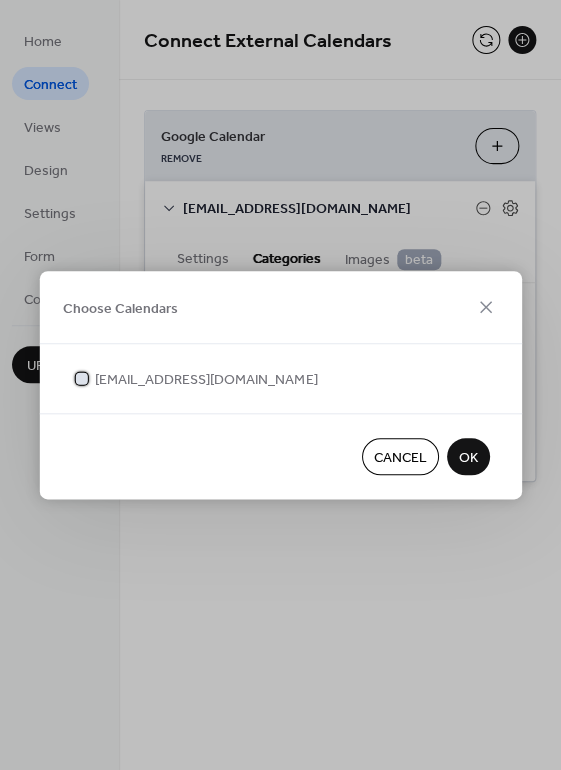 click on "[EMAIL_ADDRESS][DOMAIN_NAME]" at bounding box center (206, 380) 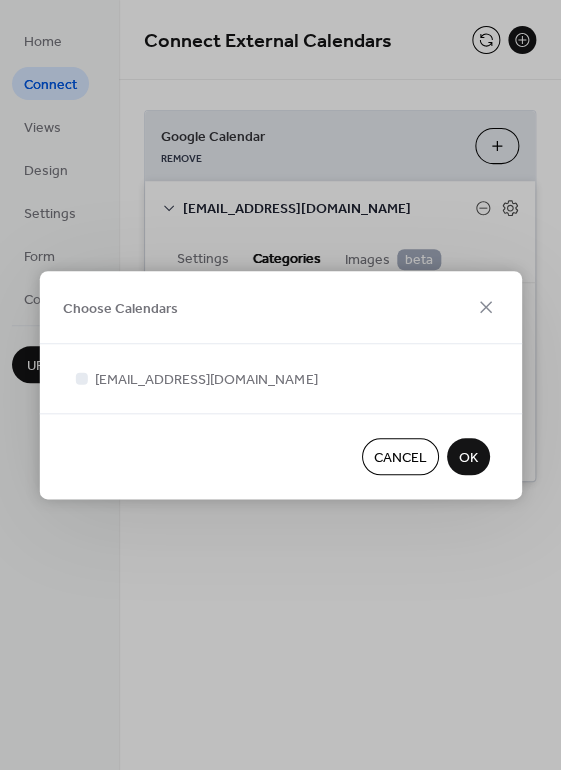 click on "OK" at bounding box center [468, 456] 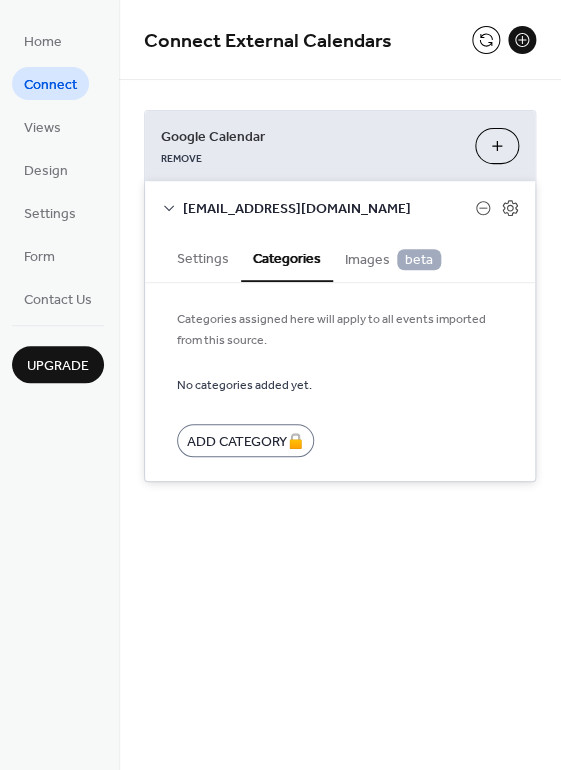 click on "Settings" at bounding box center [203, 257] 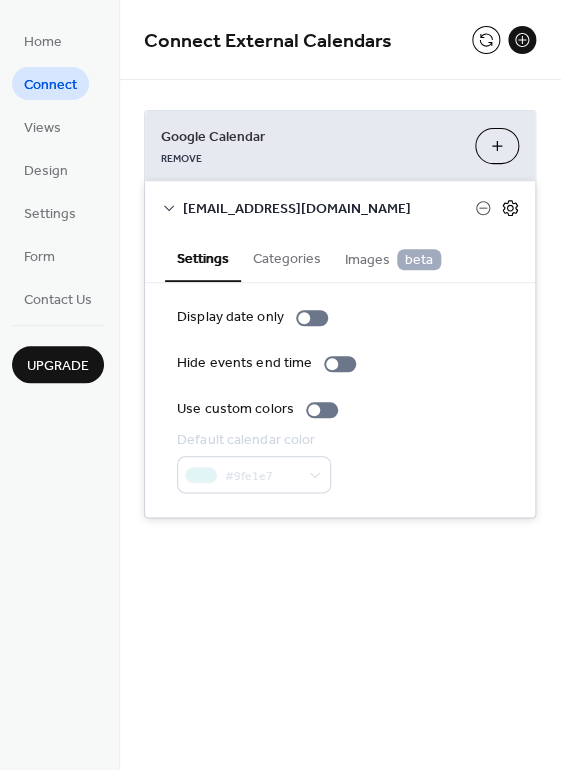 click 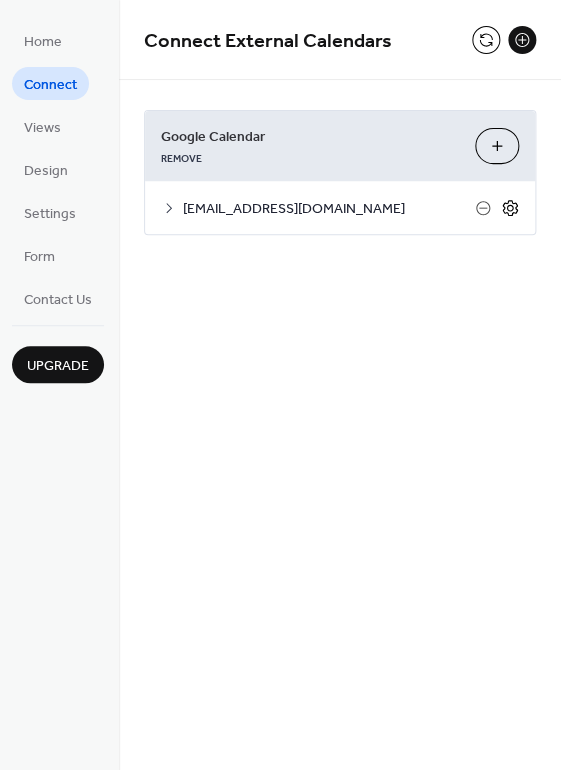 click 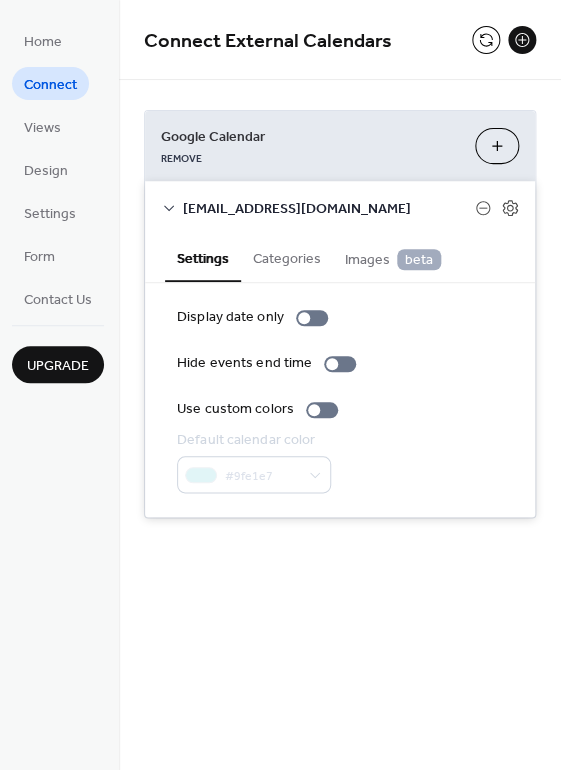 click at bounding box center [522, 40] 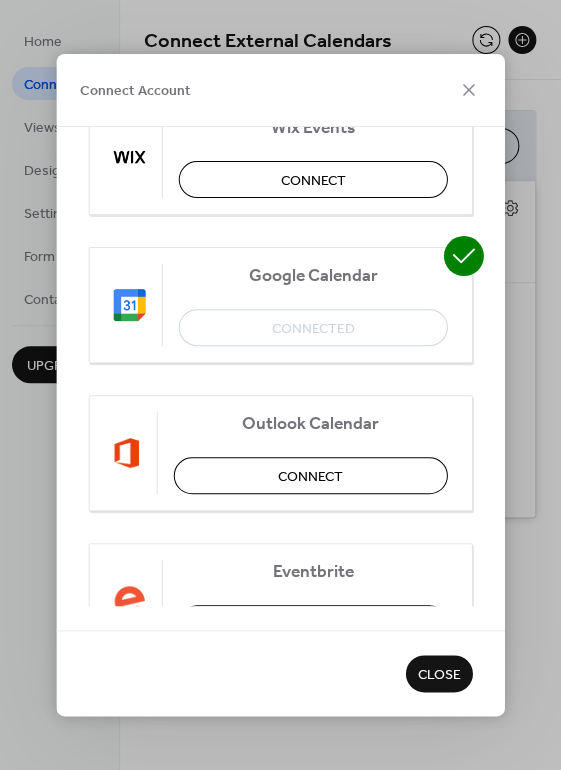 scroll, scrollTop: 0, scrollLeft: 0, axis: both 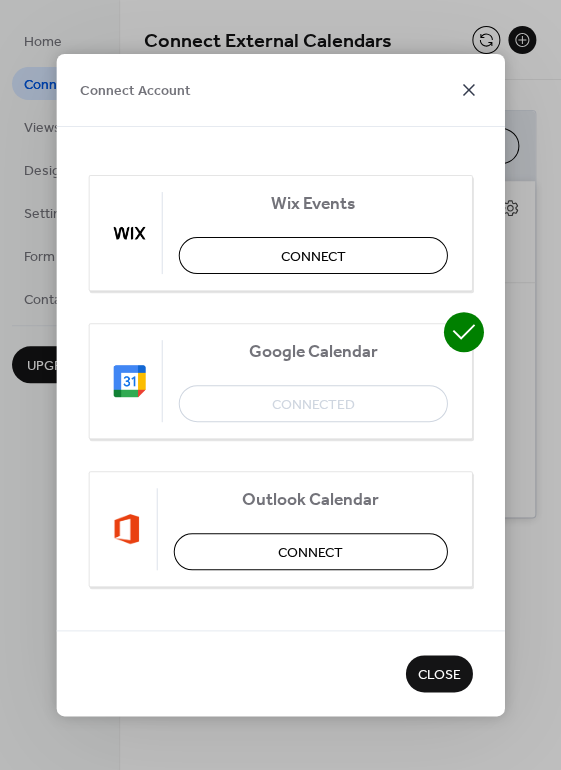 click 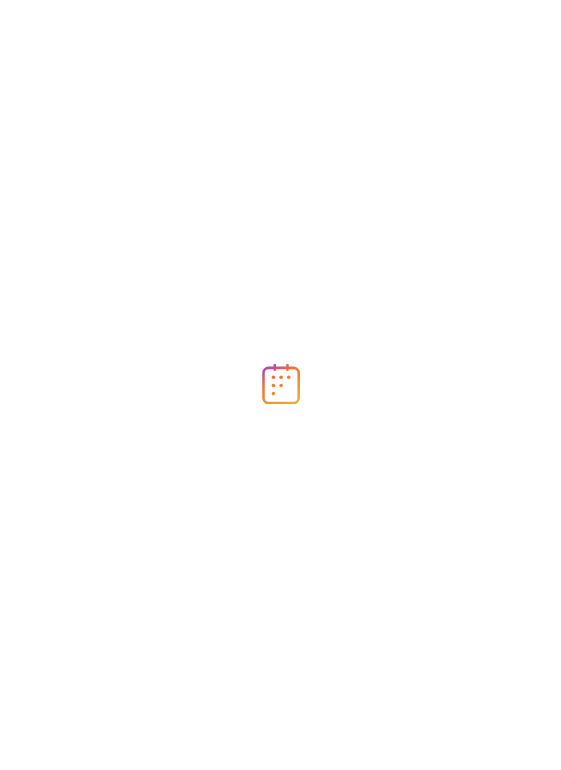 scroll, scrollTop: 0, scrollLeft: 0, axis: both 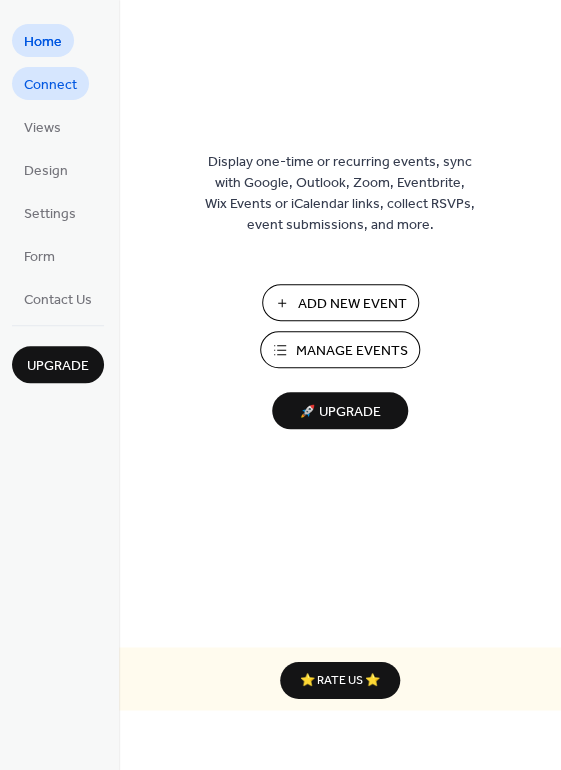 click on "Connect" at bounding box center (50, 85) 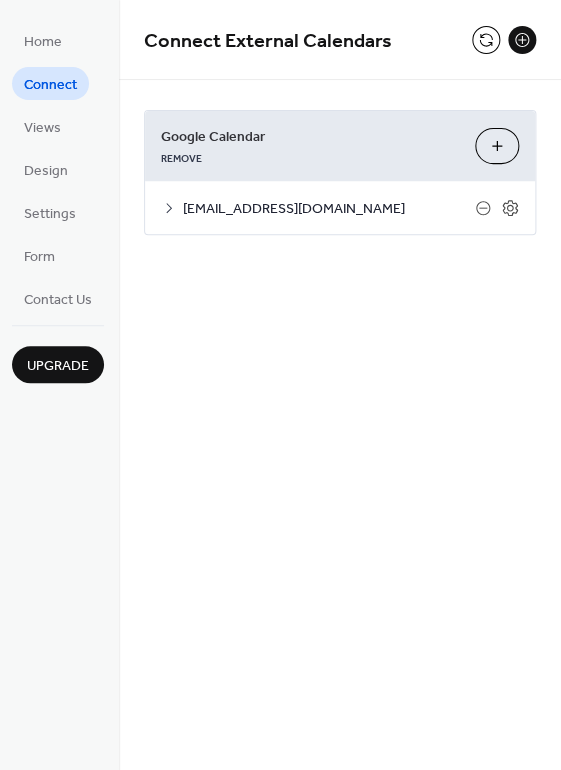 click at bounding box center [522, 40] 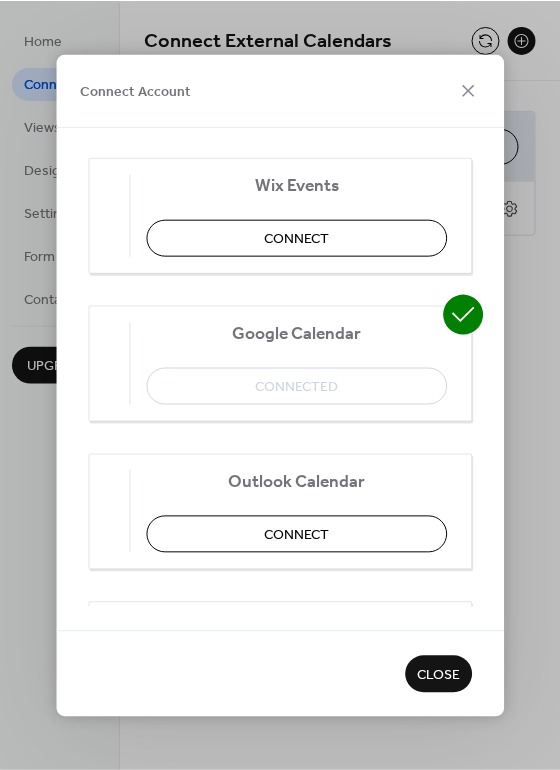 scroll, scrollTop: 101, scrollLeft: 0, axis: vertical 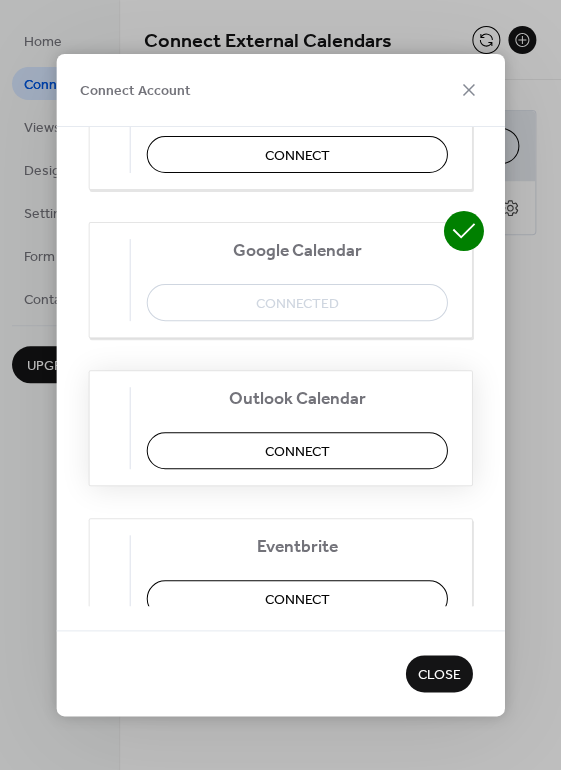 click on "Connect" at bounding box center [296, 451] 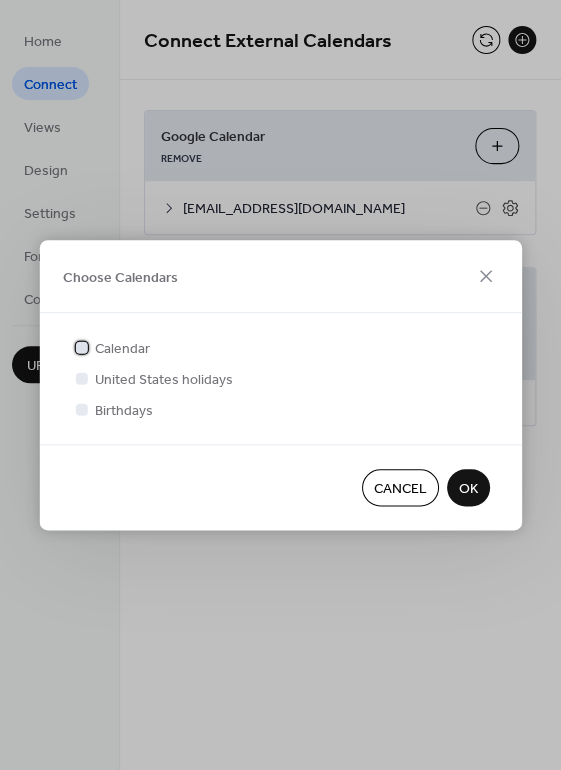 click at bounding box center (81, 347) 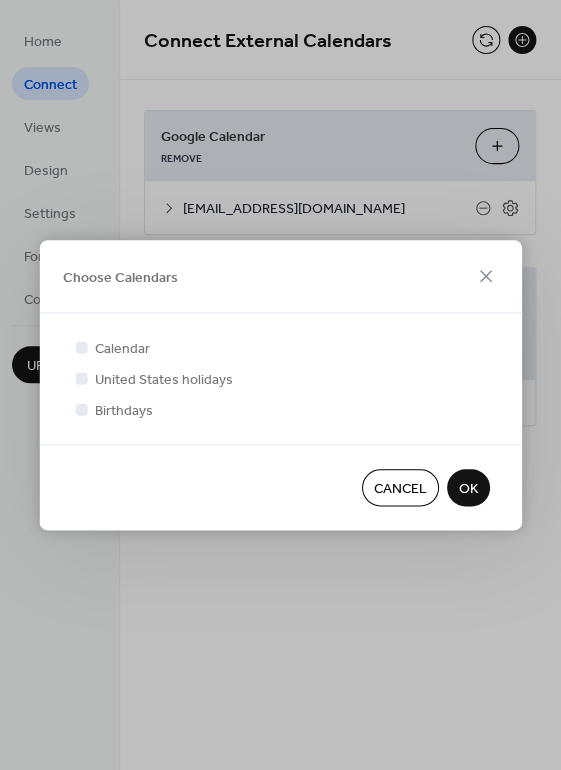 click on "OK" at bounding box center (468, 489) 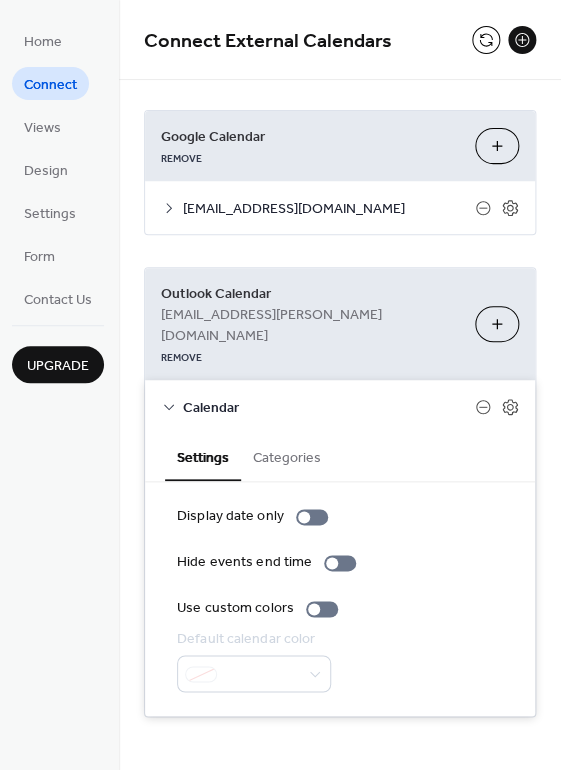 click on "Categories" at bounding box center [287, 456] 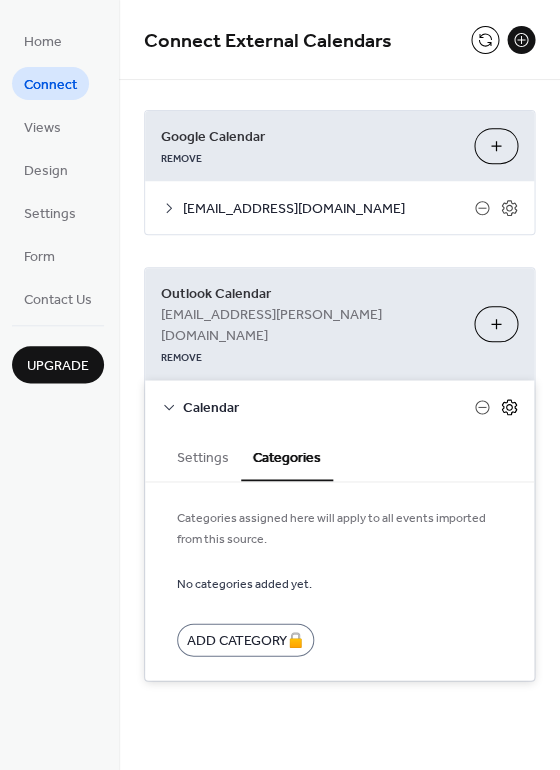 click 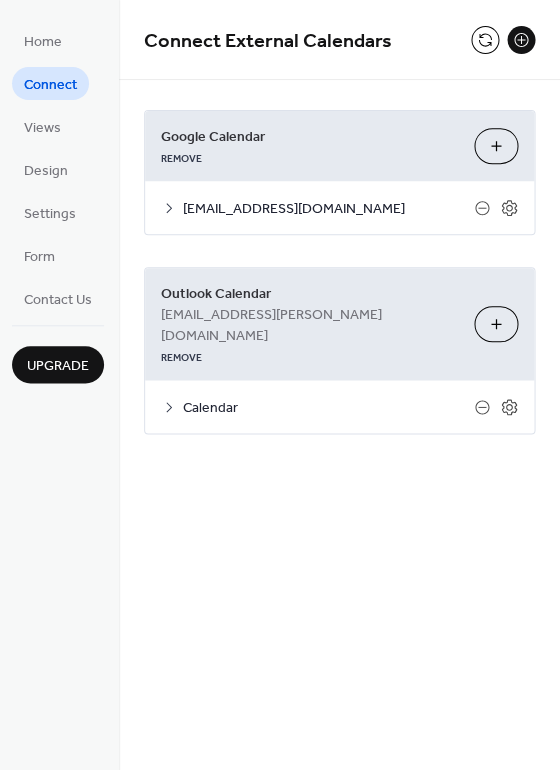 click 